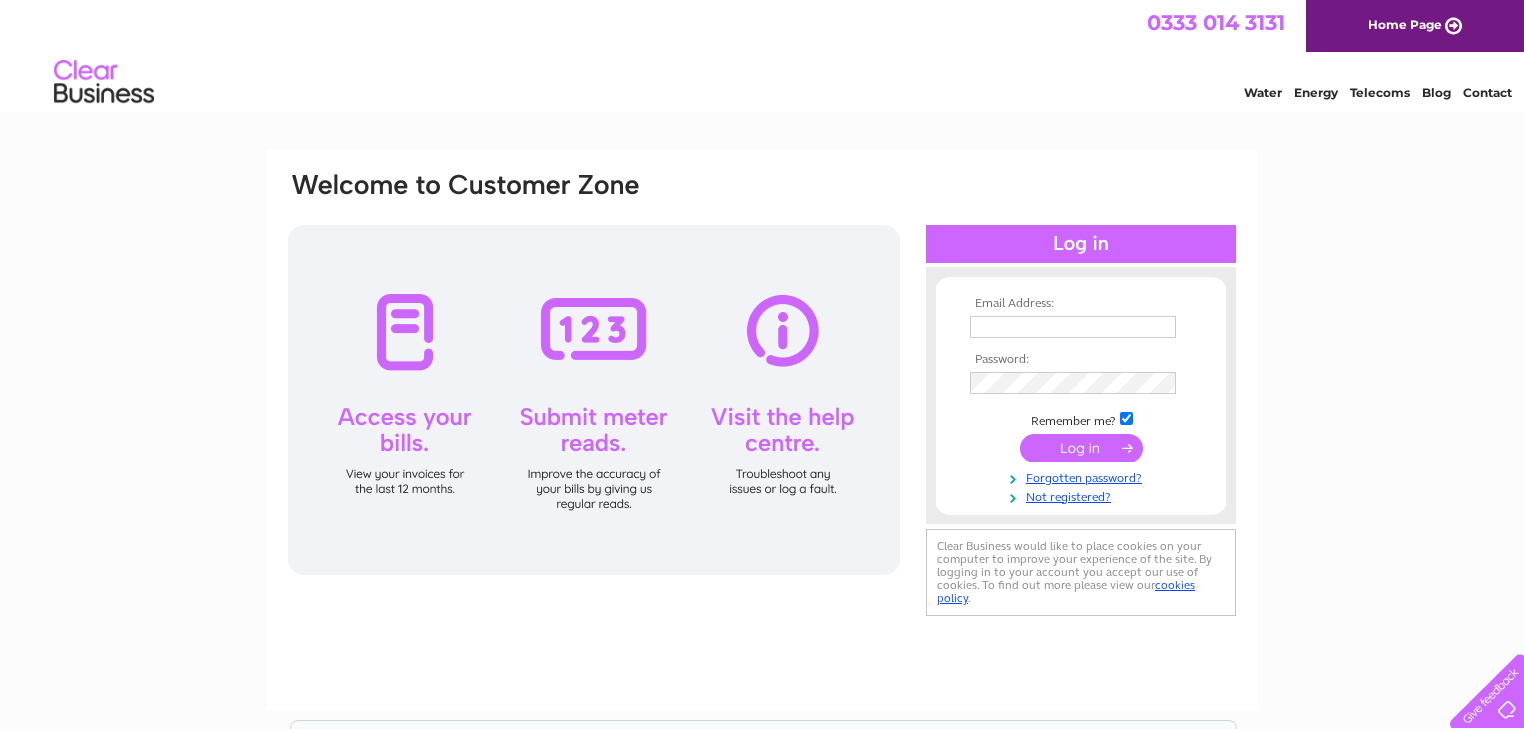scroll, scrollTop: 0, scrollLeft: 0, axis: both 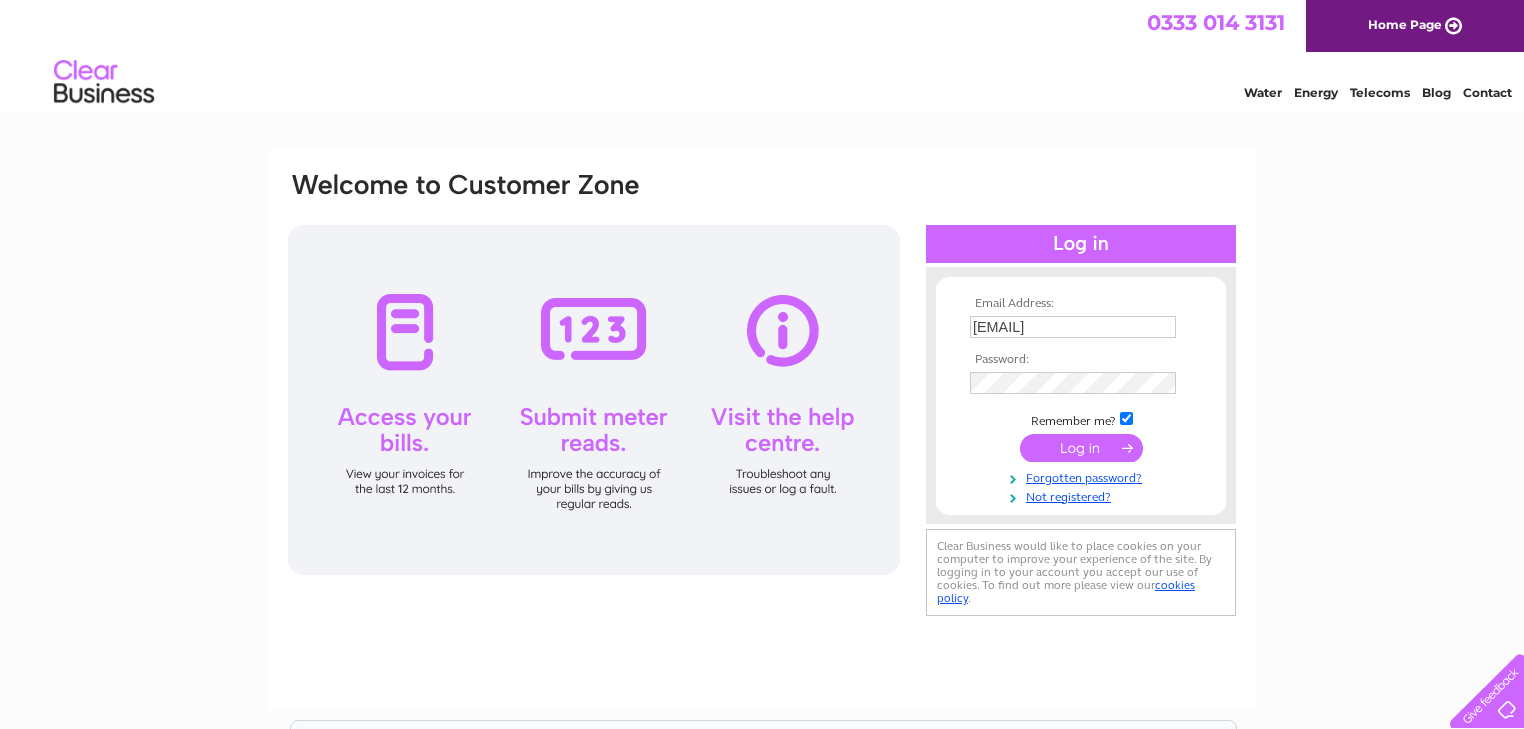 click at bounding box center [1081, 448] 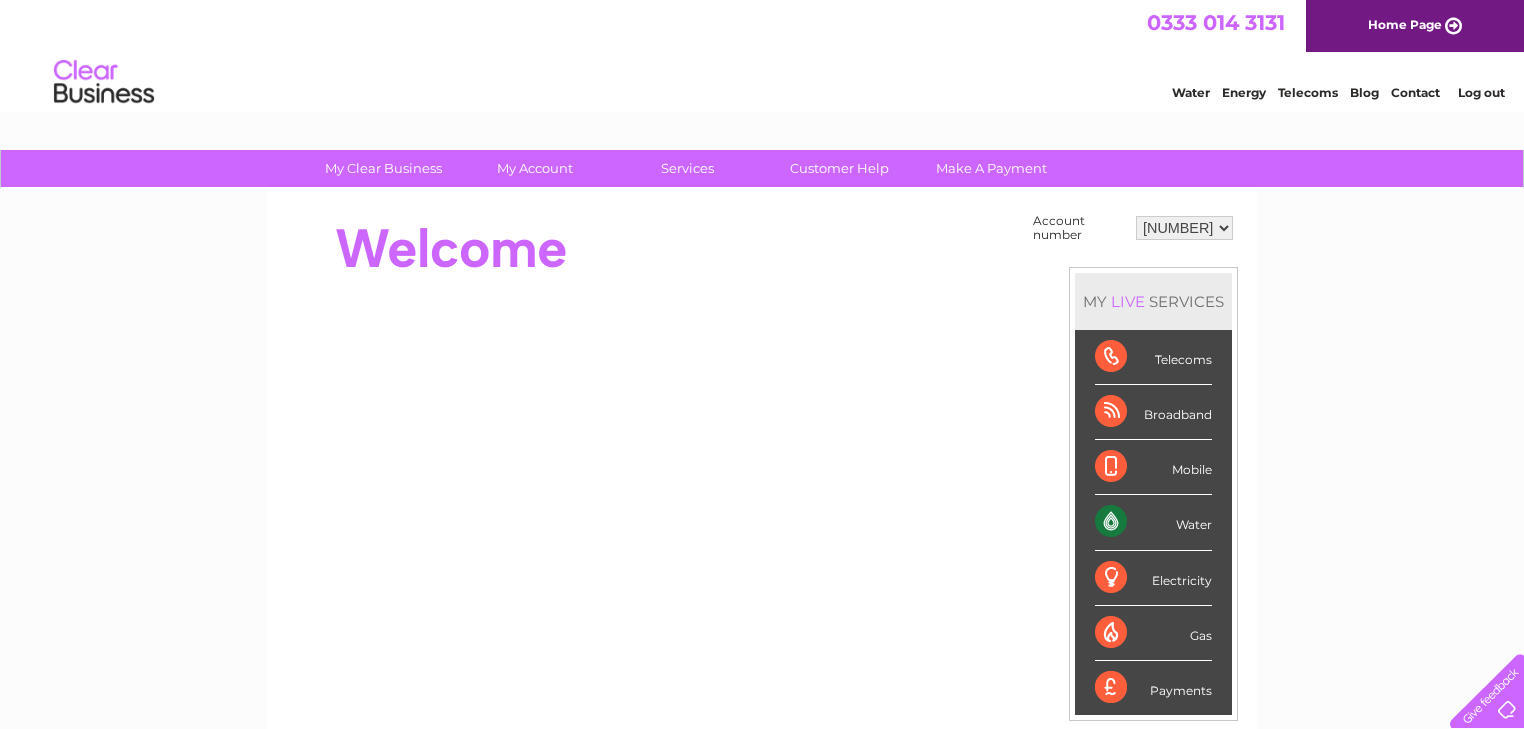 scroll, scrollTop: 0, scrollLeft: 0, axis: both 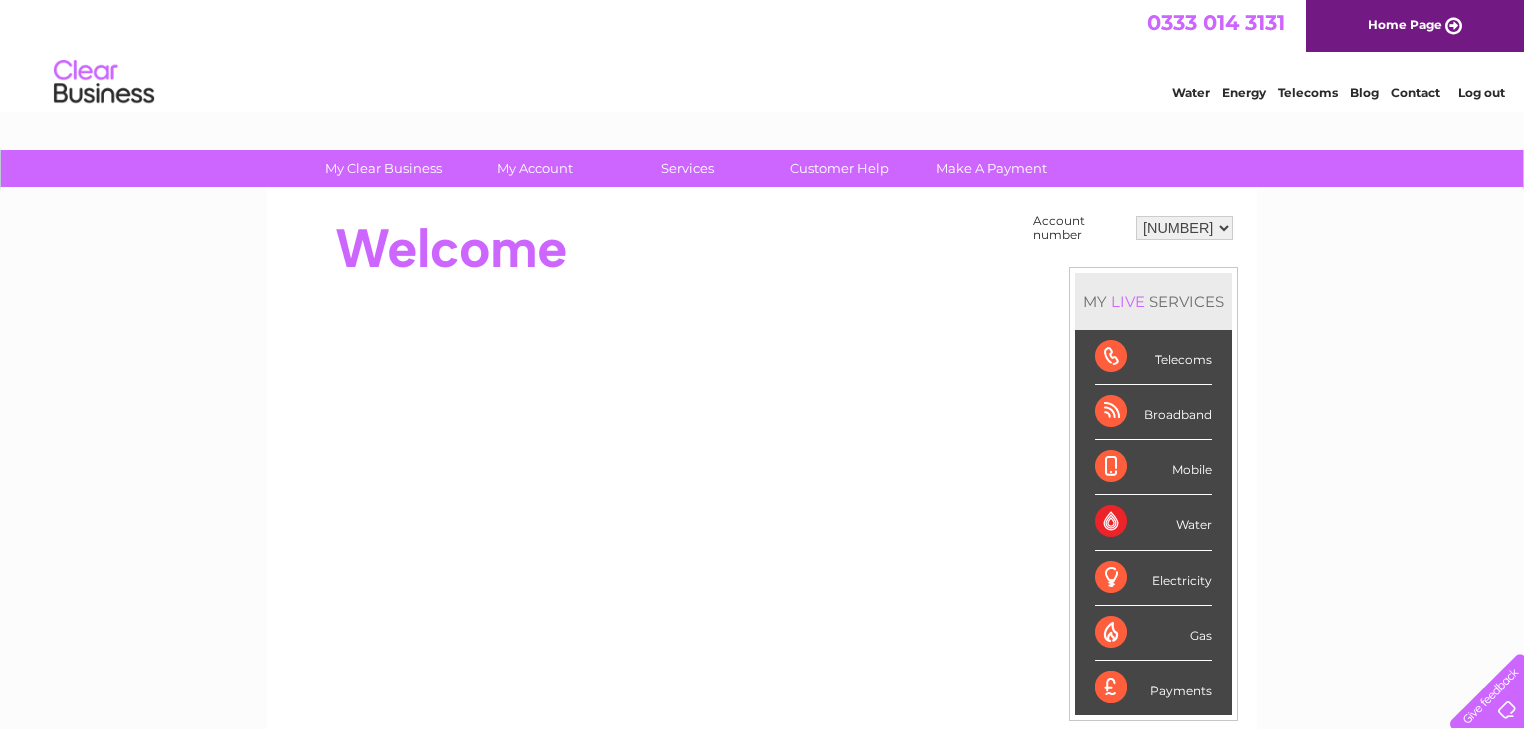drag, startPoint x: 0, startPoint y: 0, endPoint x: 1216, endPoint y: 226, distance: 1236.8234 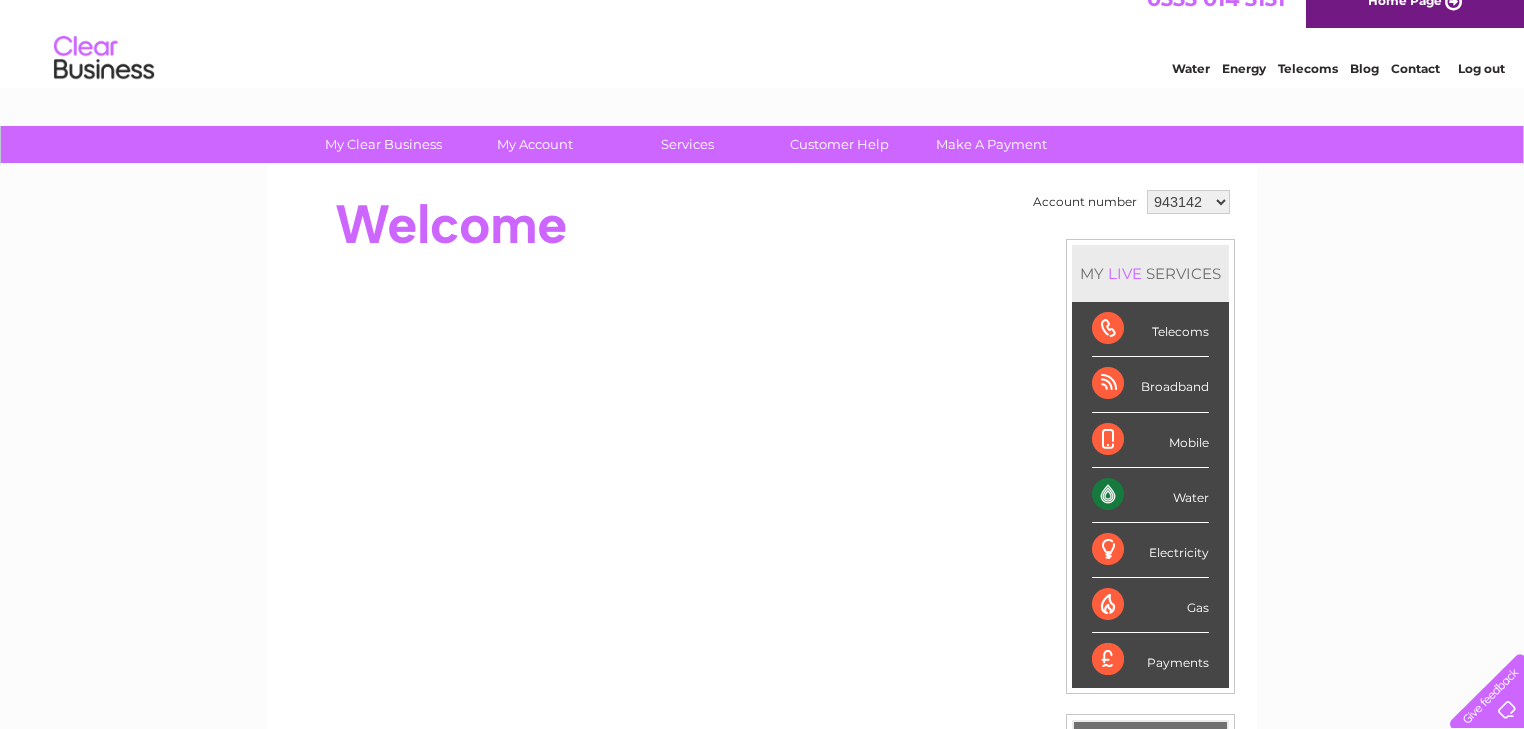 scroll, scrollTop: 0, scrollLeft: 0, axis: both 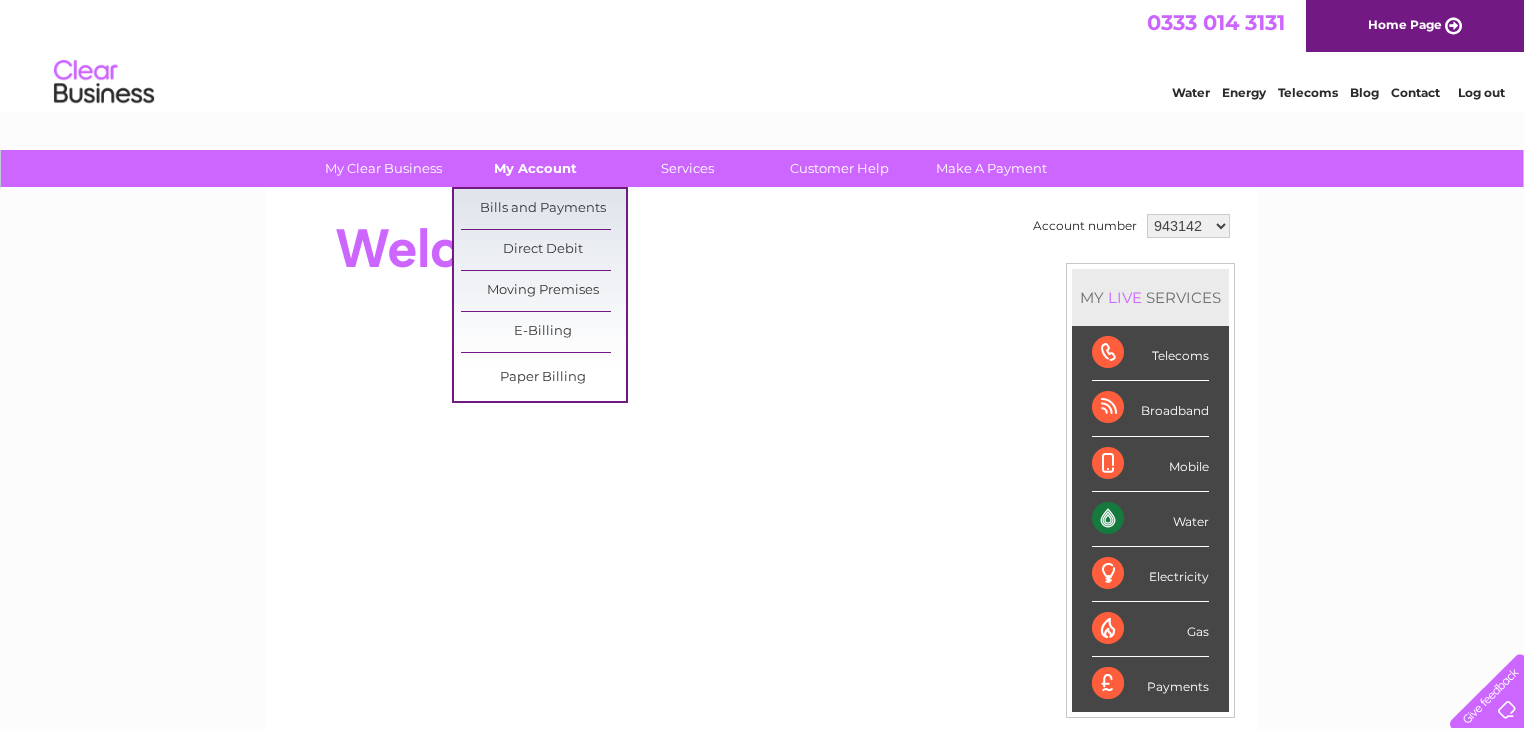 click on "My Account" at bounding box center [535, 168] 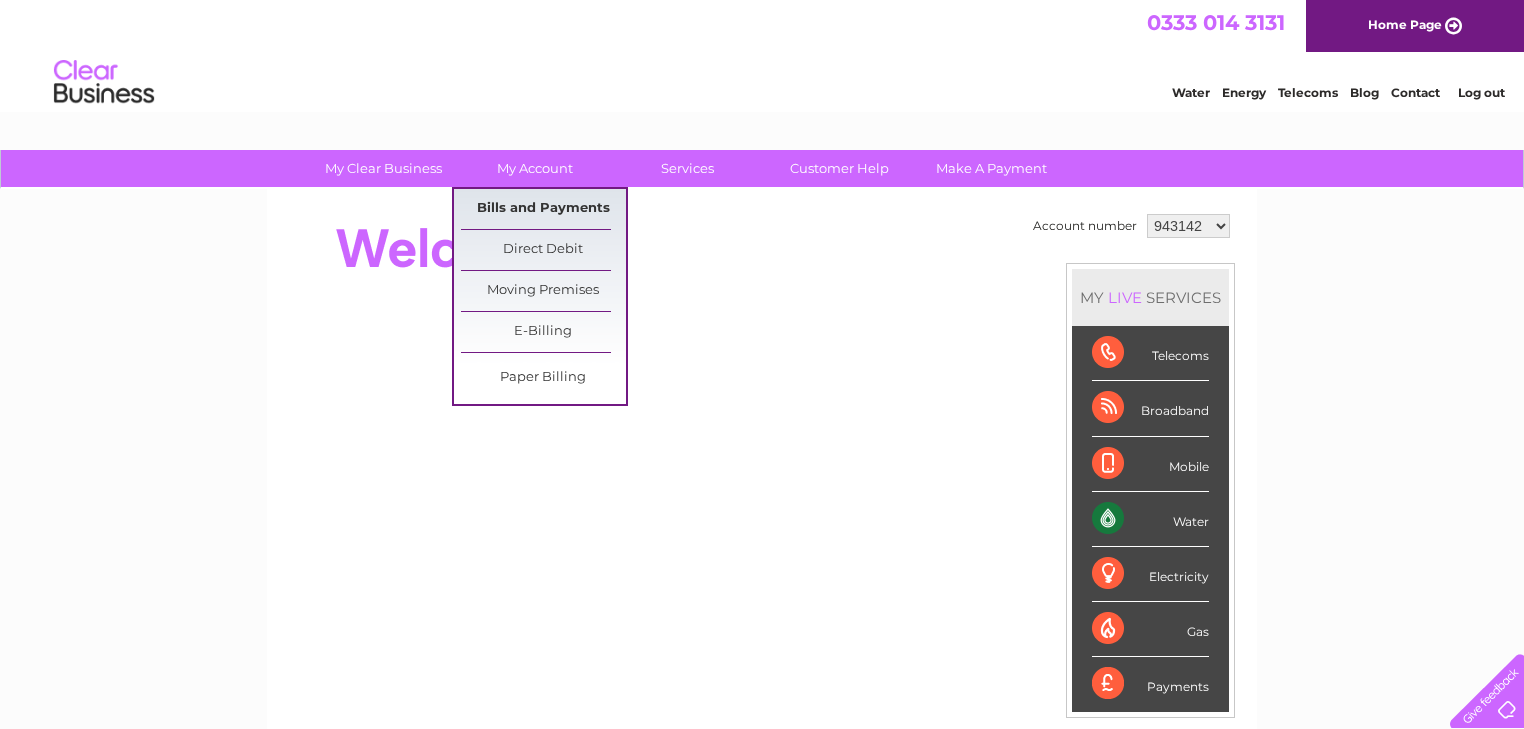 click on "Bills and Payments" at bounding box center [543, 209] 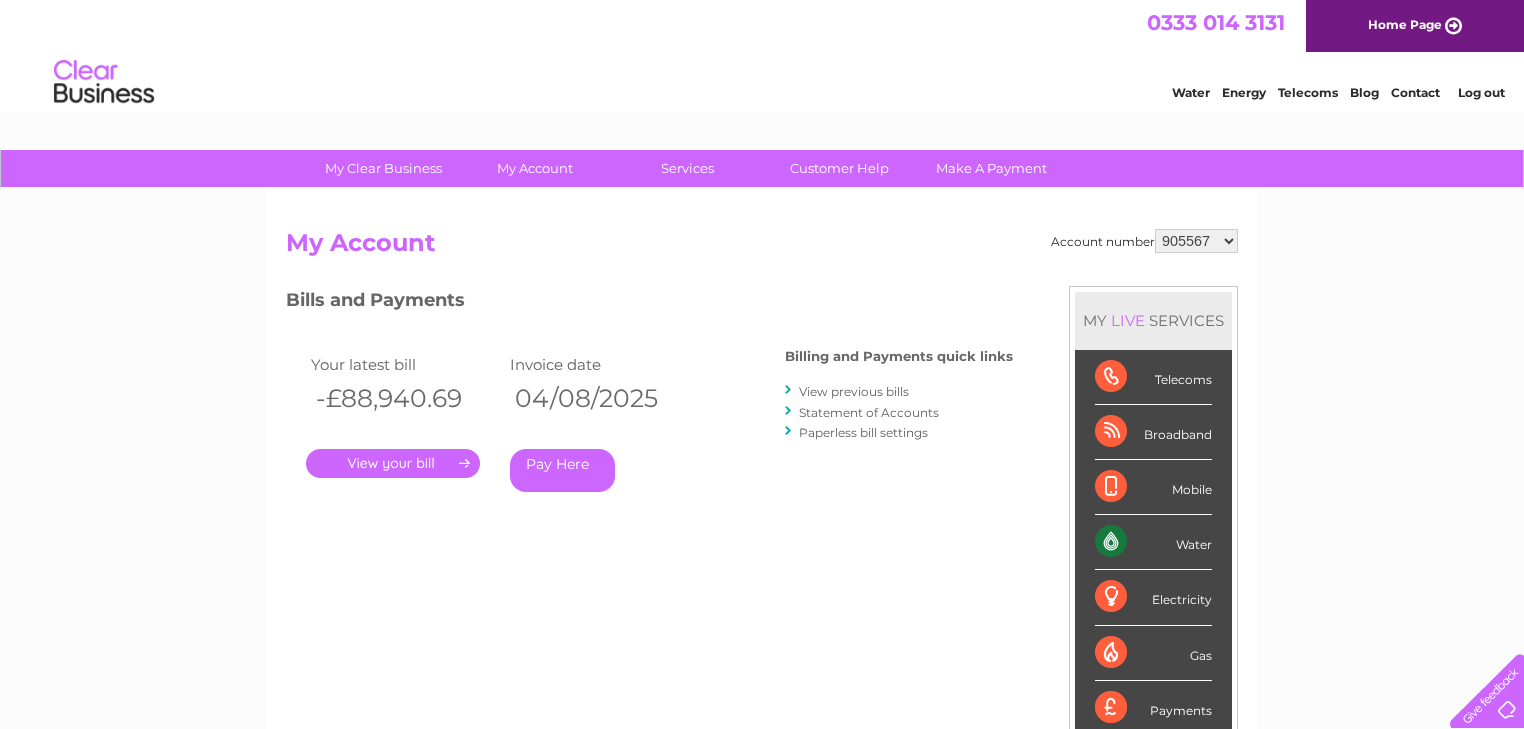 scroll, scrollTop: 0, scrollLeft: 0, axis: both 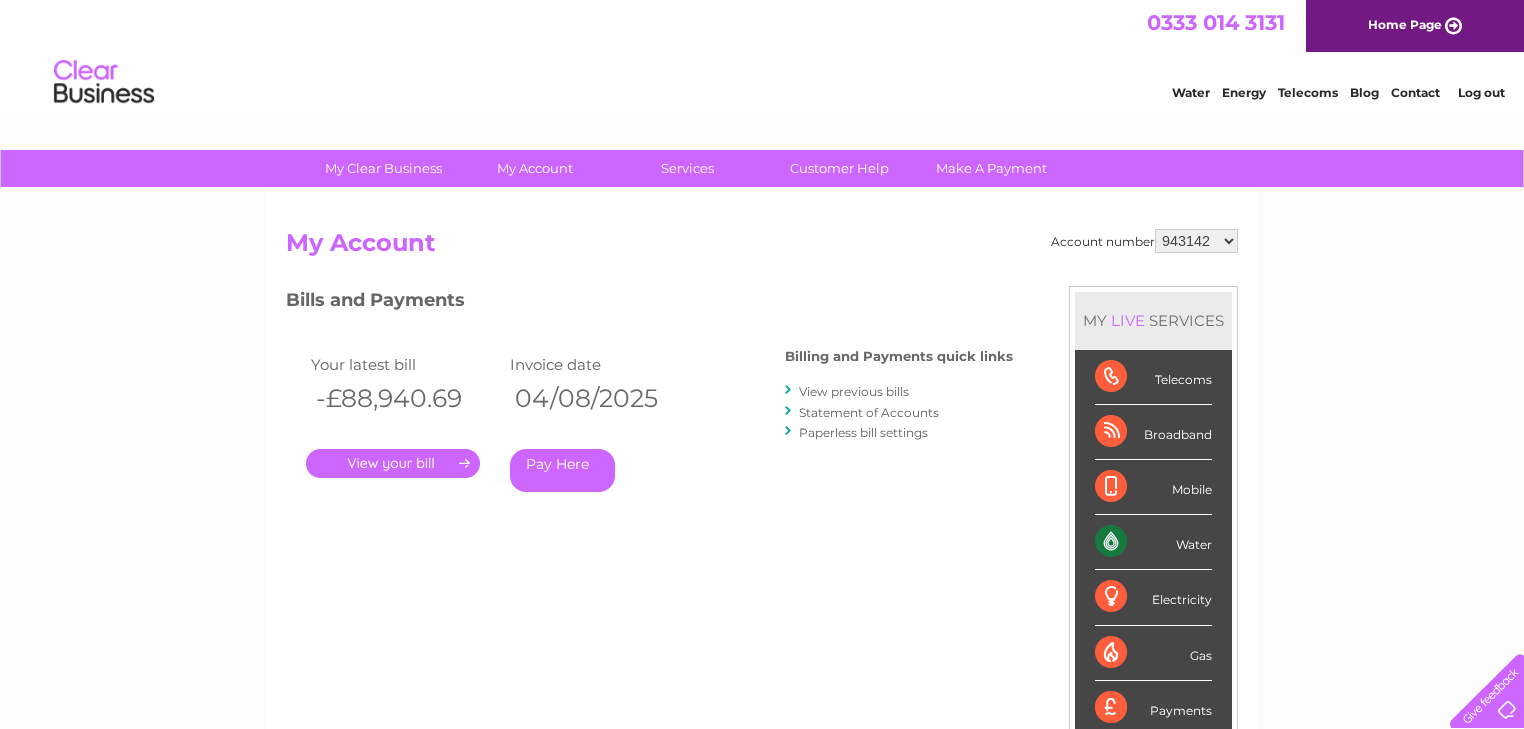 click on "905567
943142
1096262" at bounding box center (1196, 241) 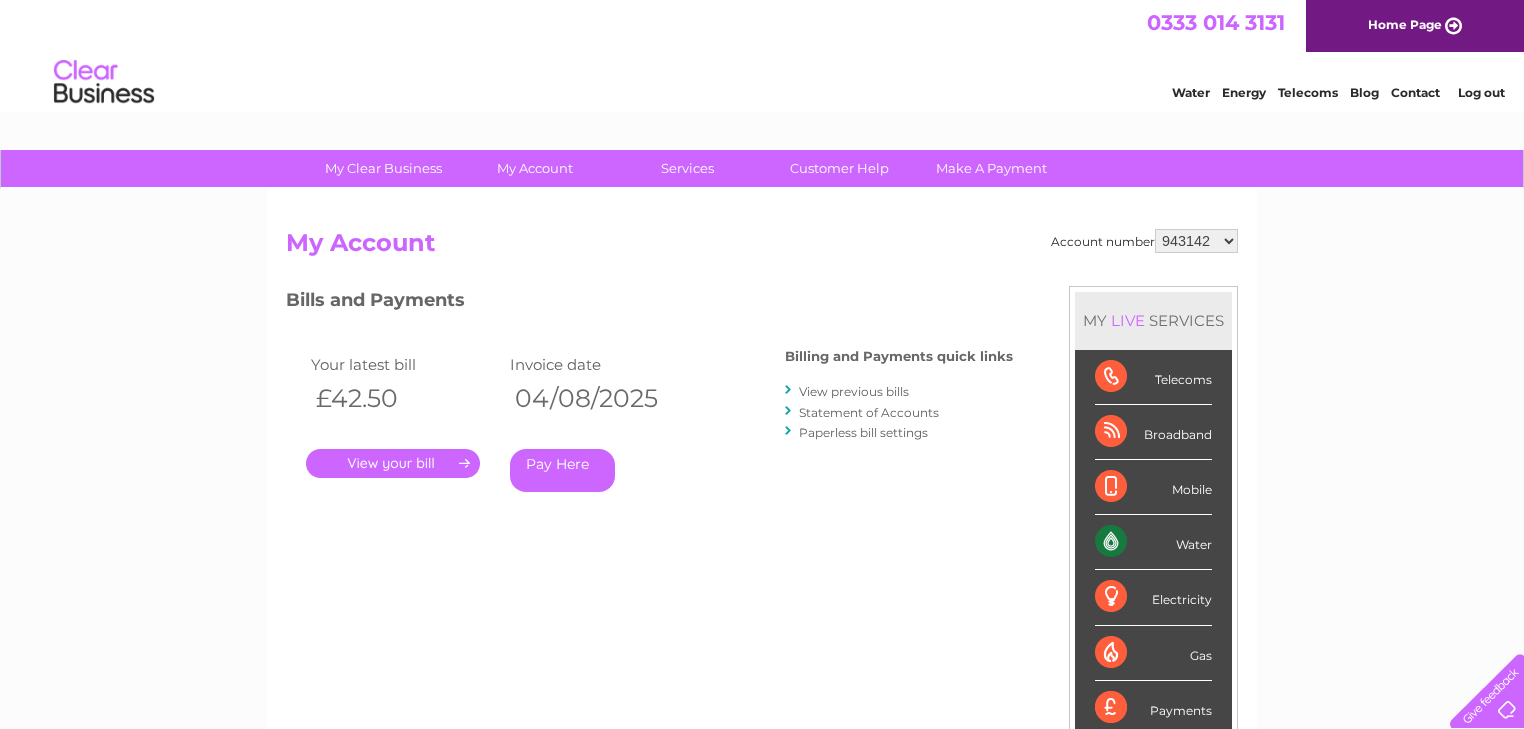 scroll, scrollTop: 0, scrollLeft: 0, axis: both 